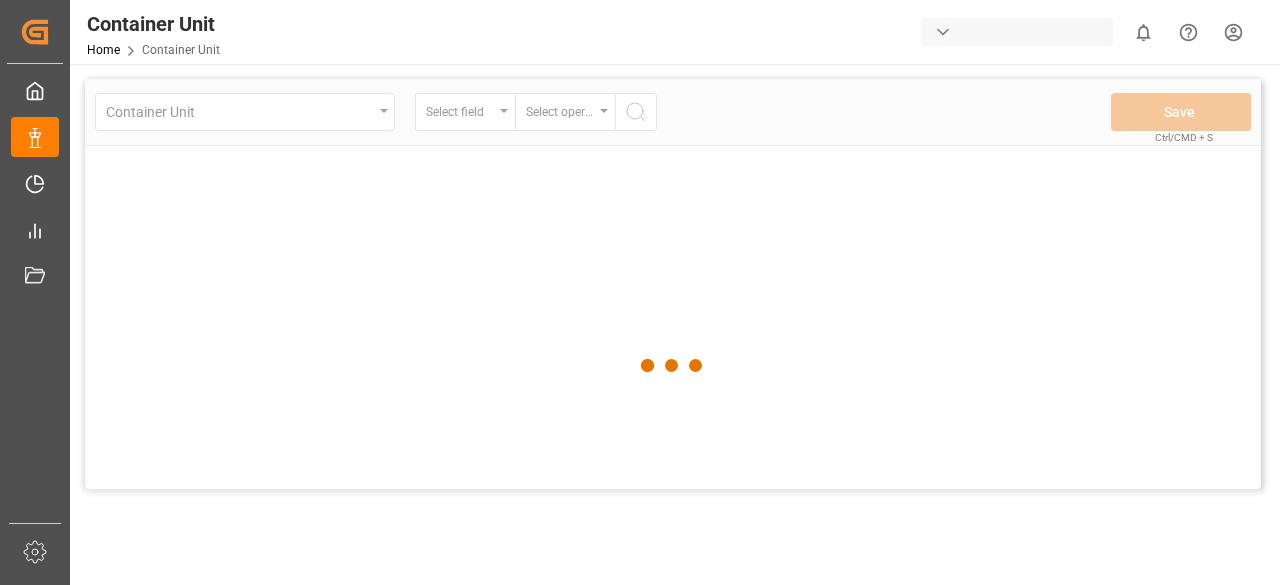 scroll, scrollTop: 0, scrollLeft: 0, axis: both 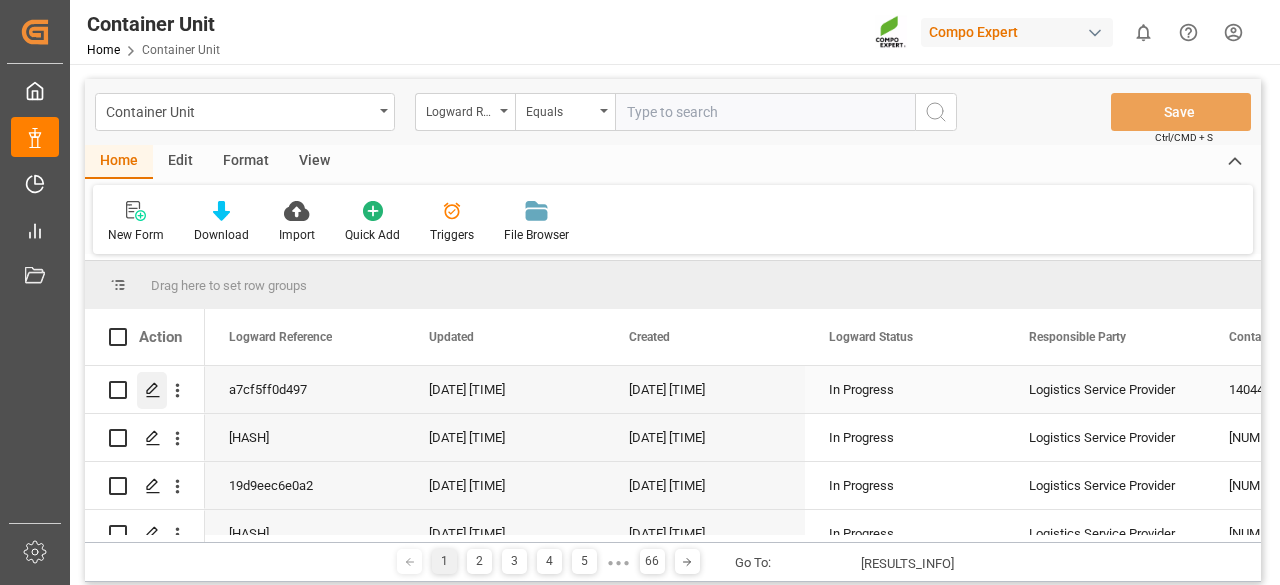 click at bounding box center [153, 390] 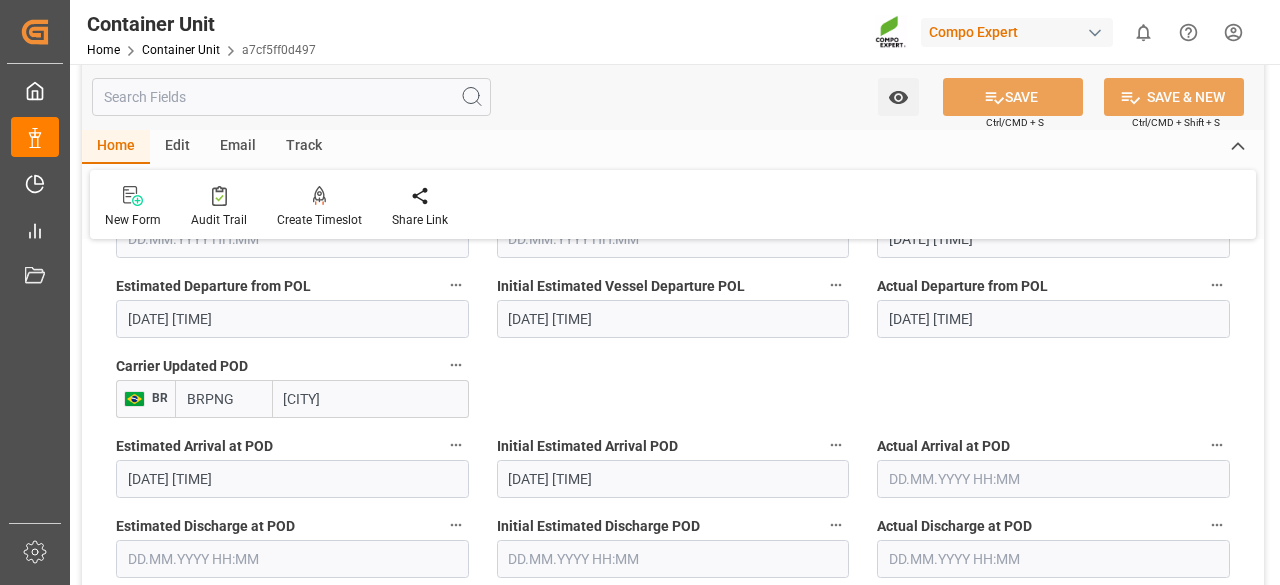 scroll, scrollTop: 2288, scrollLeft: 0, axis: vertical 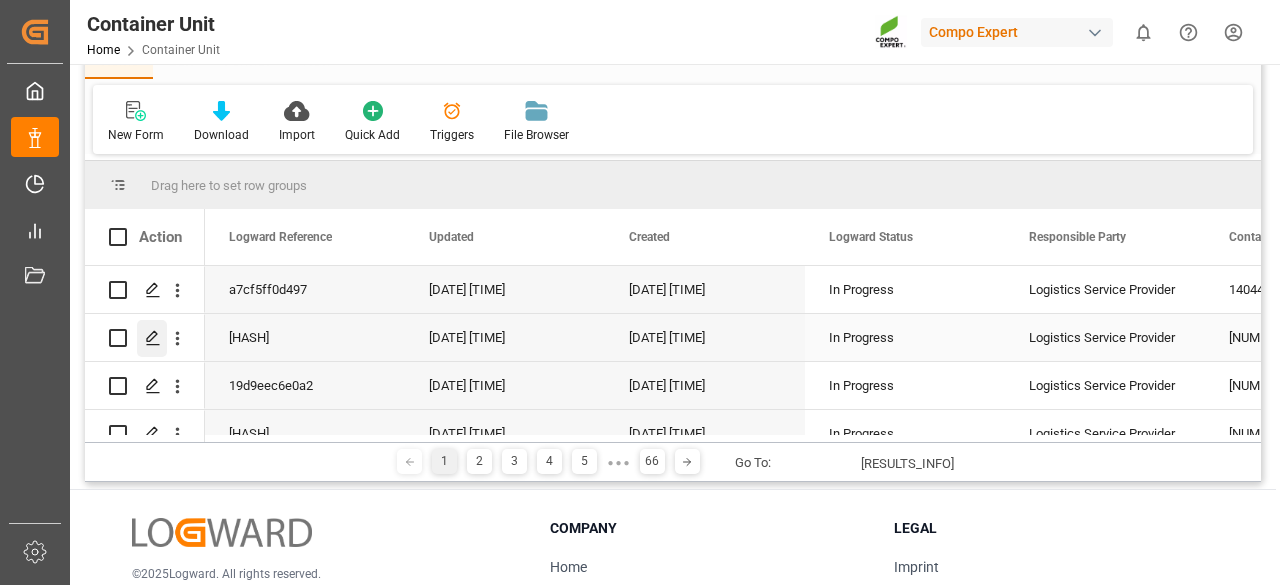 click at bounding box center [152, 338] 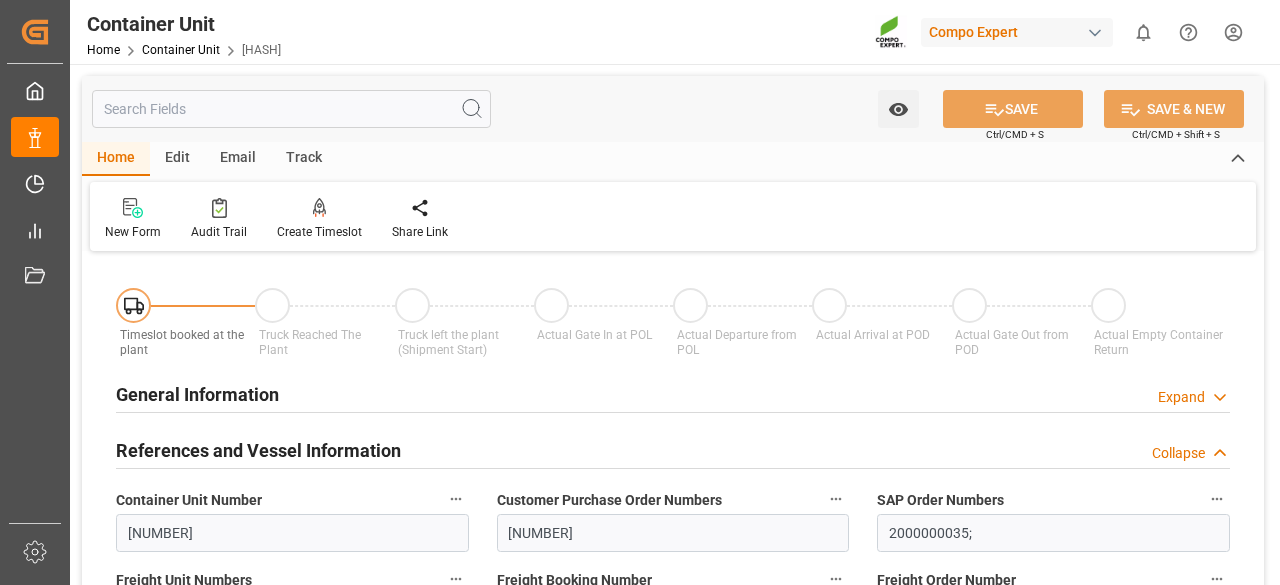 scroll, scrollTop: 200, scrollLeft: 0, axis: vertical 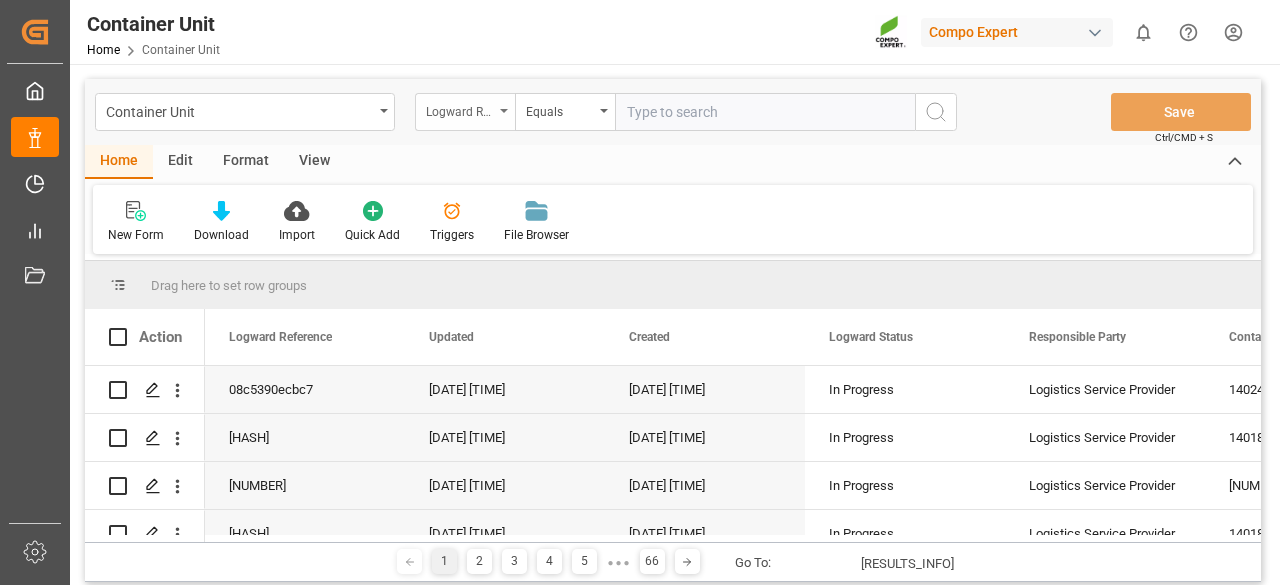 click on "Logward Reference" at bounding box center [465, 112] 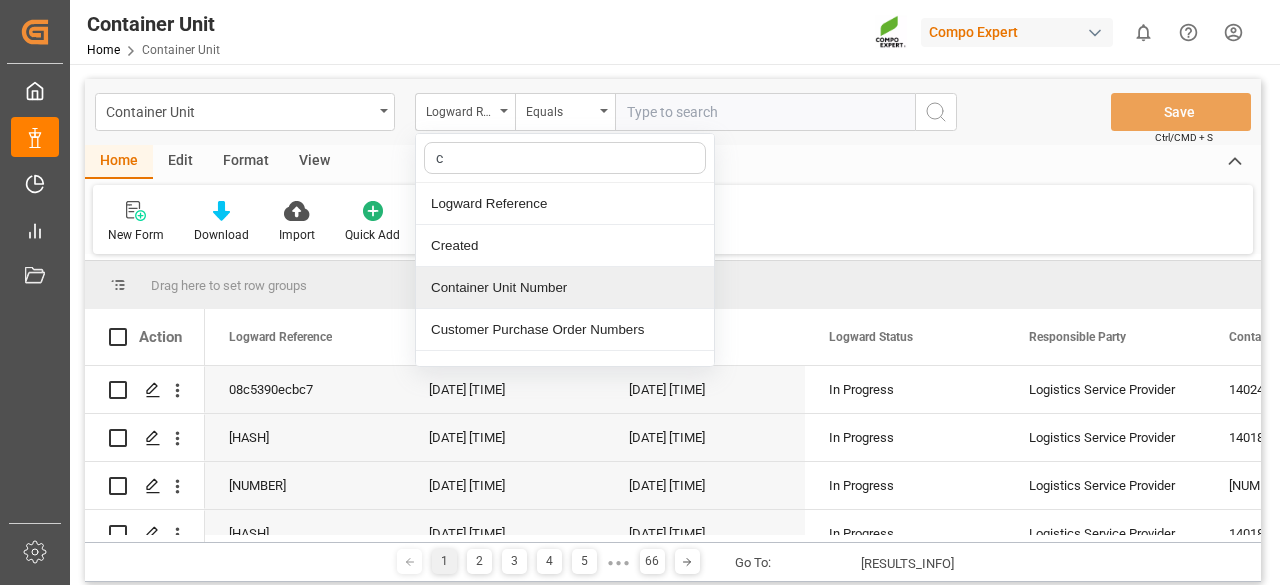 click on "Container Unit Number" at bounding box center [565, 288] 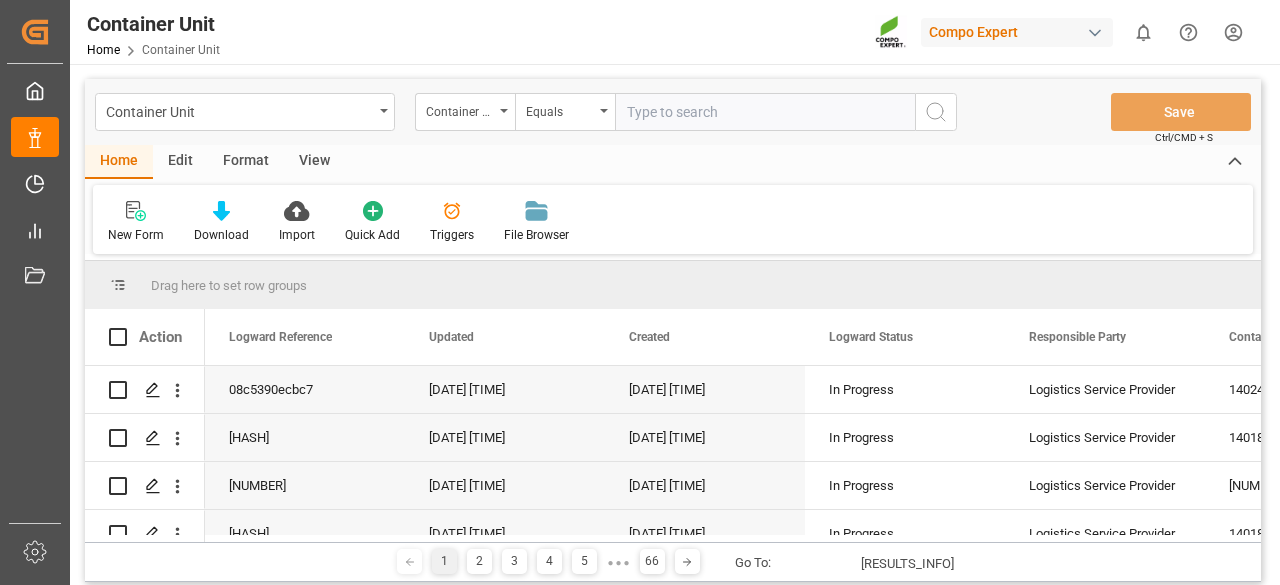 click at bounding box center [765, 112] 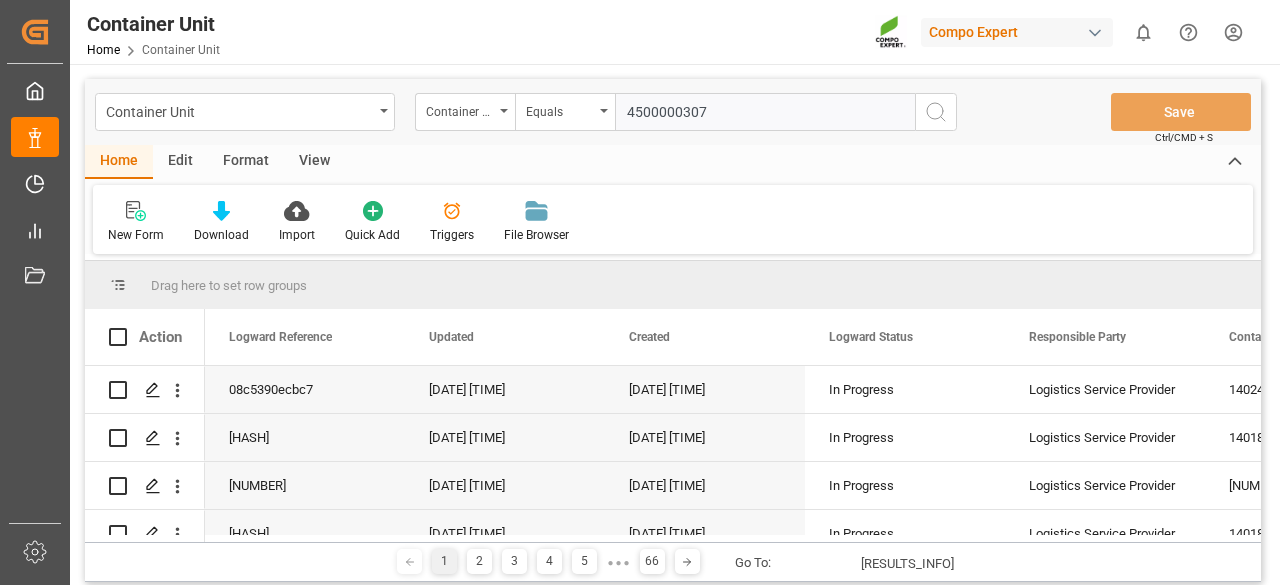 type on "4500000307" 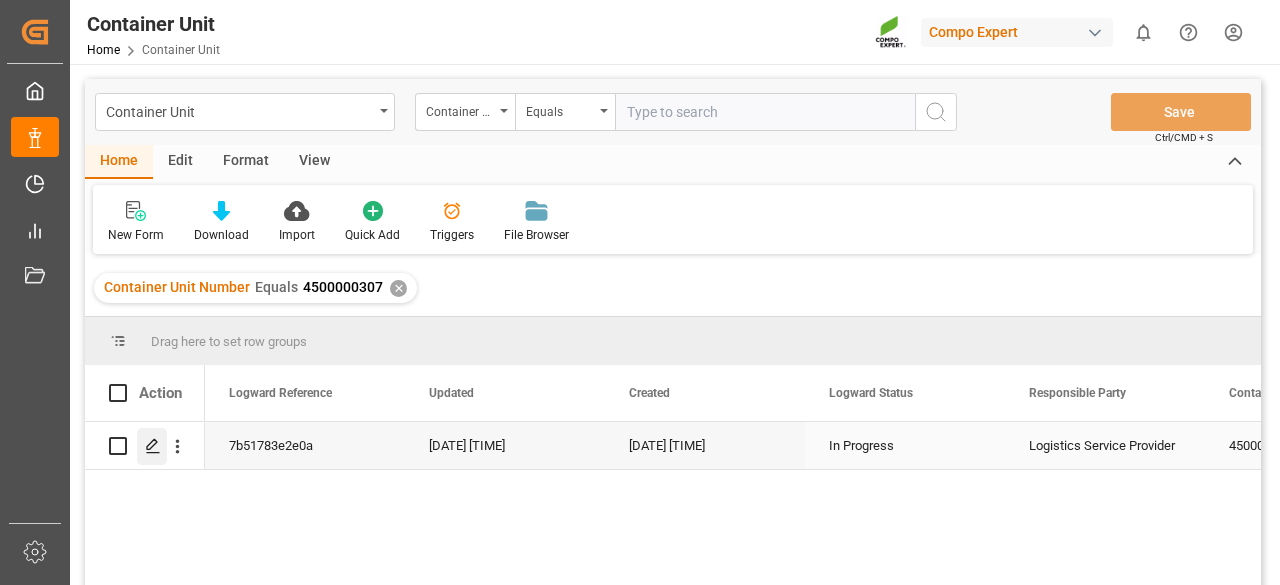 click at bounding box center [153, 446] 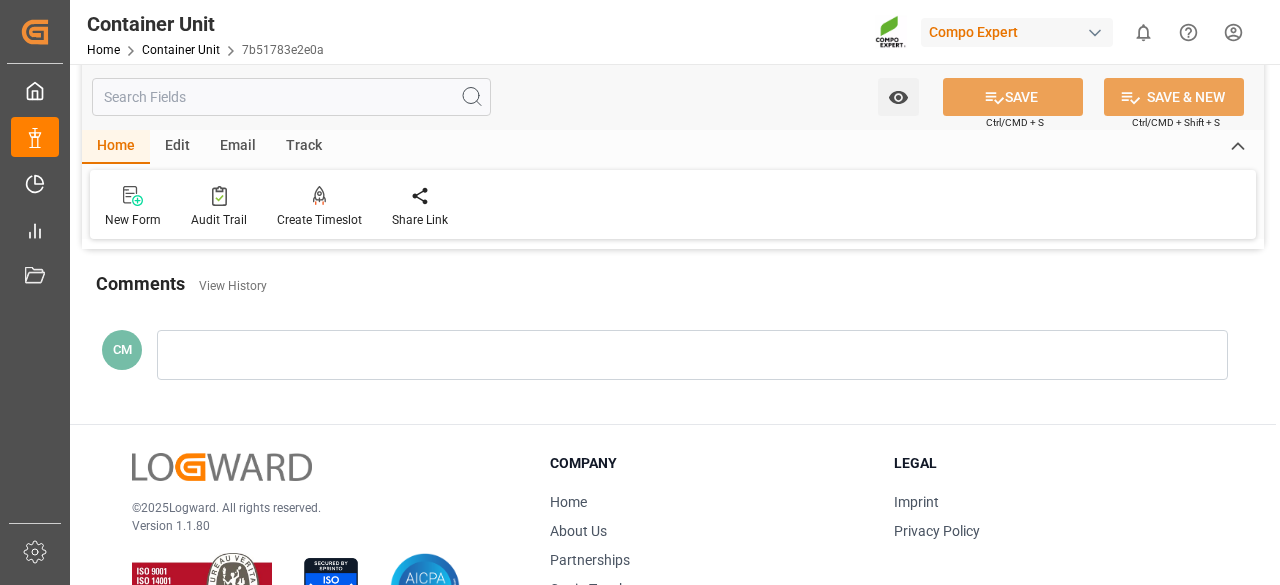 scroll, scrollTop: 3300, scrollLeft: 0, axis: vertical 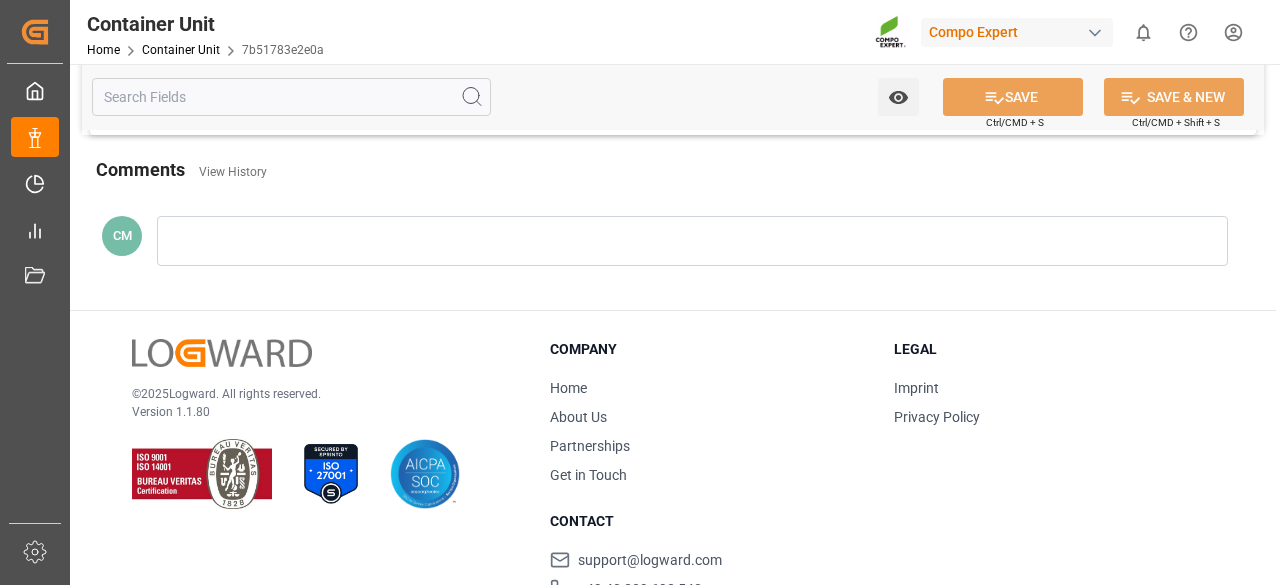 click at bounding box center (291, 97) 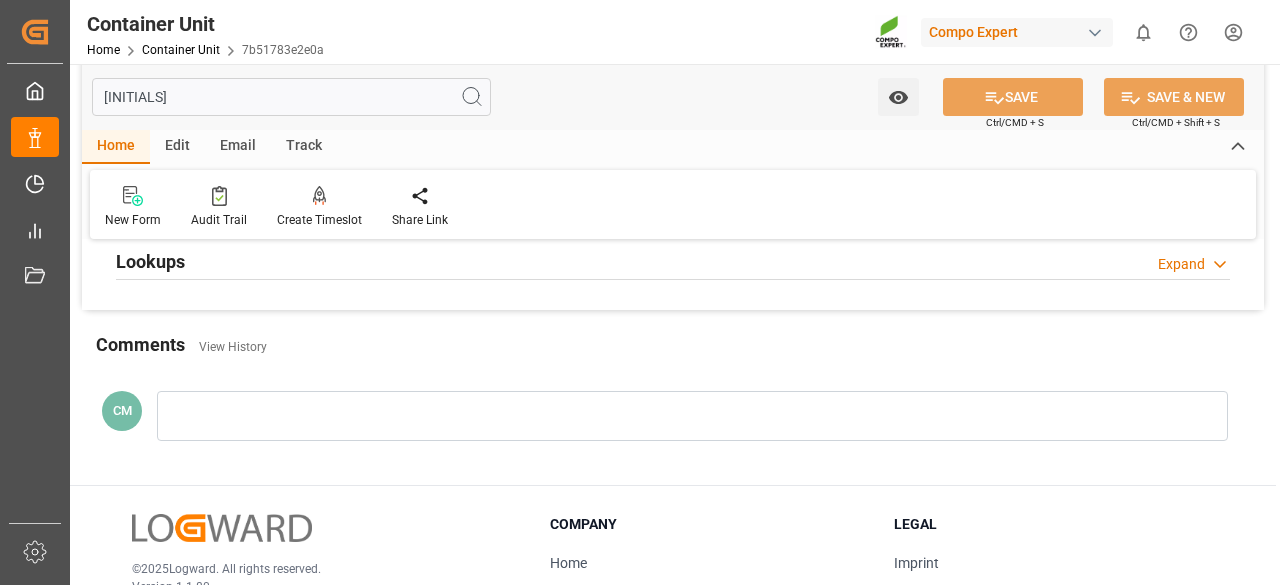 scroll, scrollTop: 213, scrollLeft: 0, axis: vertical 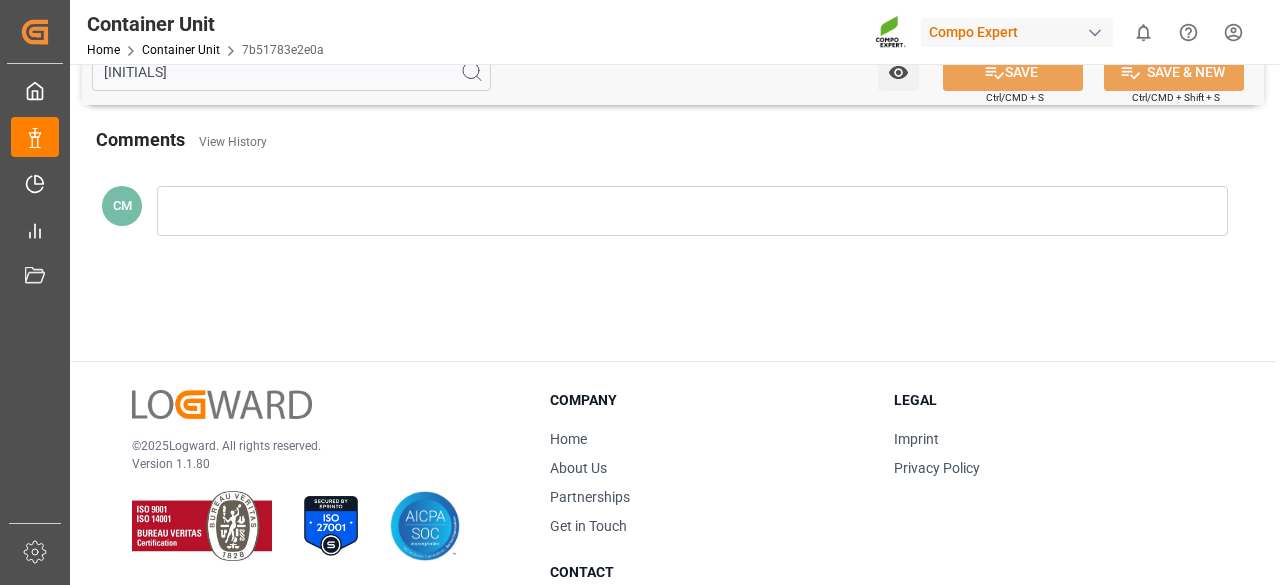 type on "s" 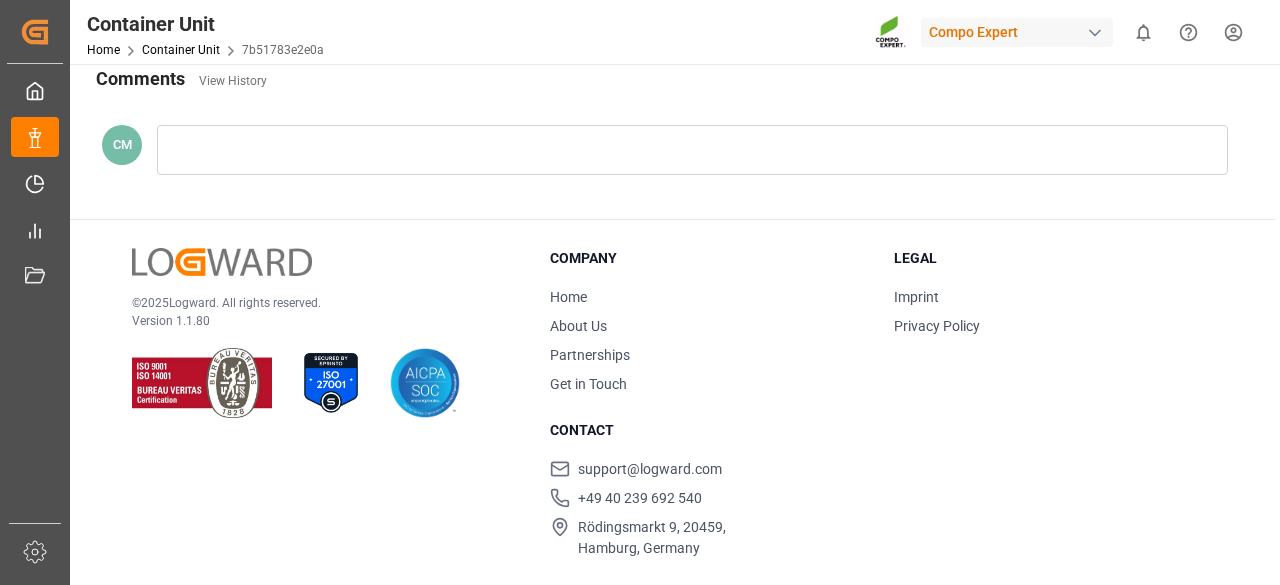 scroll, scrollTop: 0, scrollLeft: 0, axis: both 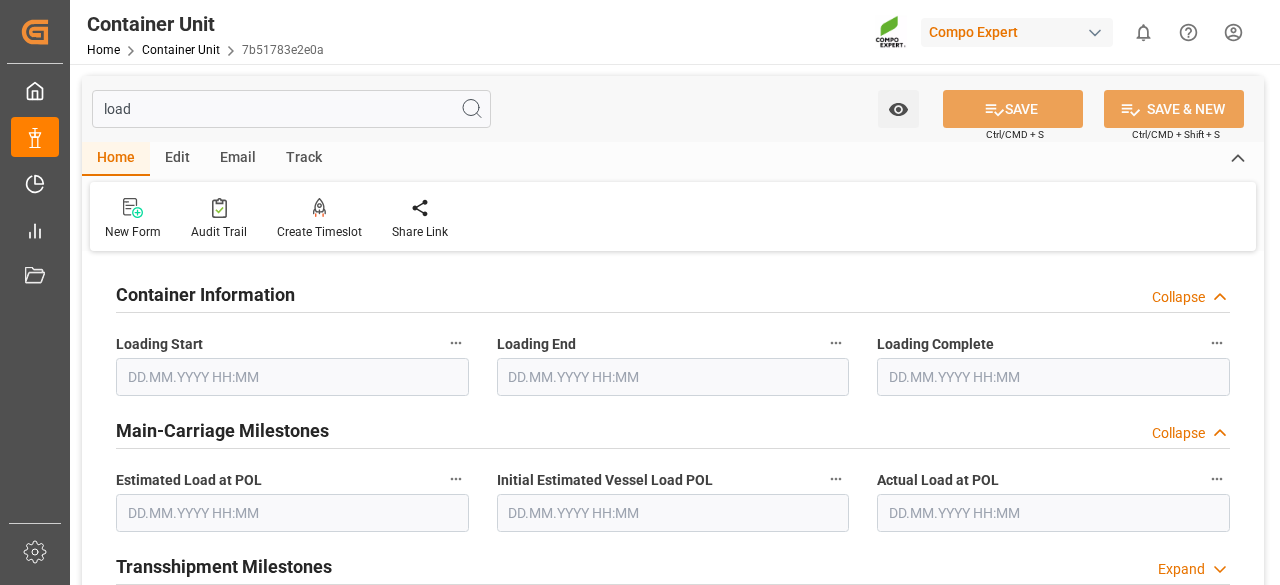 type on "load" 